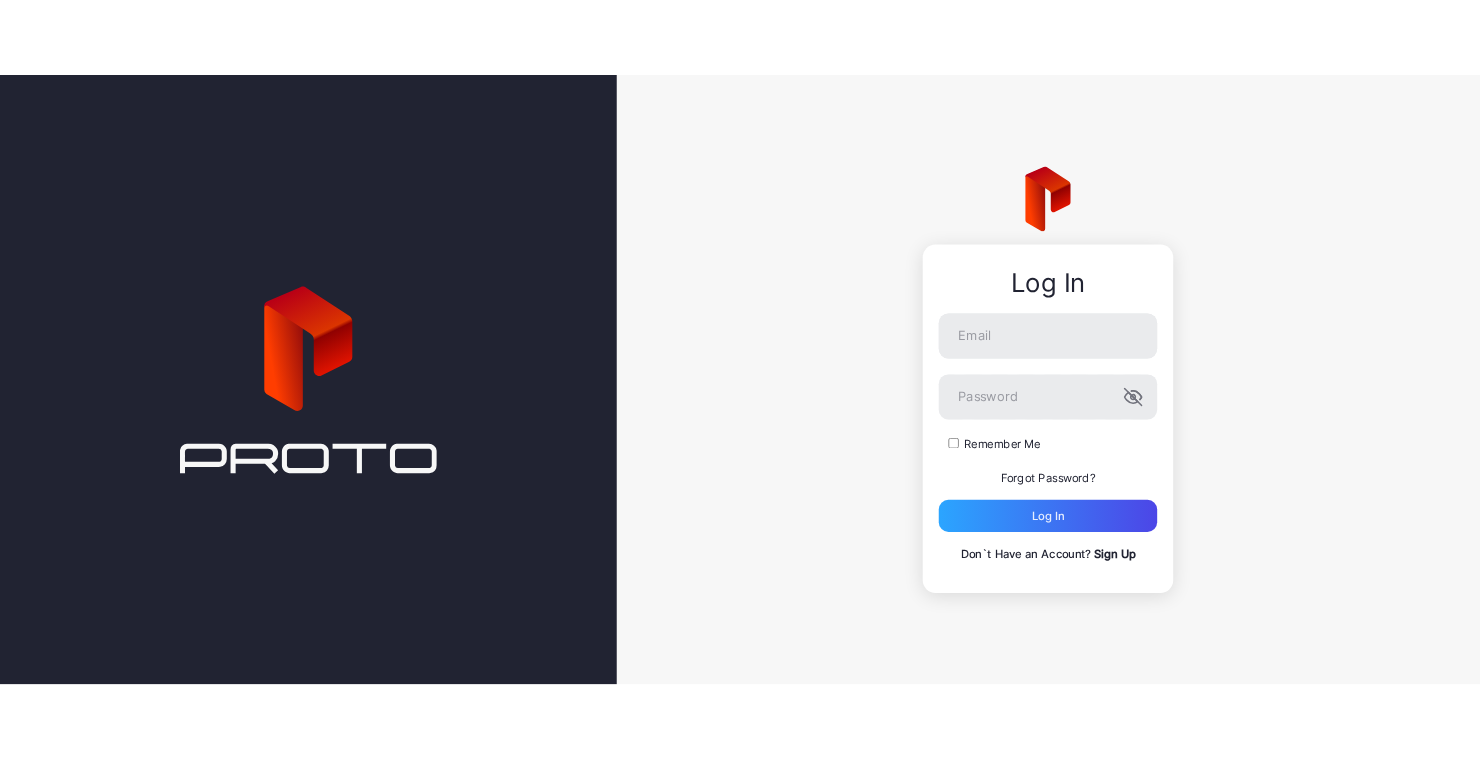 scroll, scrollTop: 0, scrollLeft: 0, axis: both 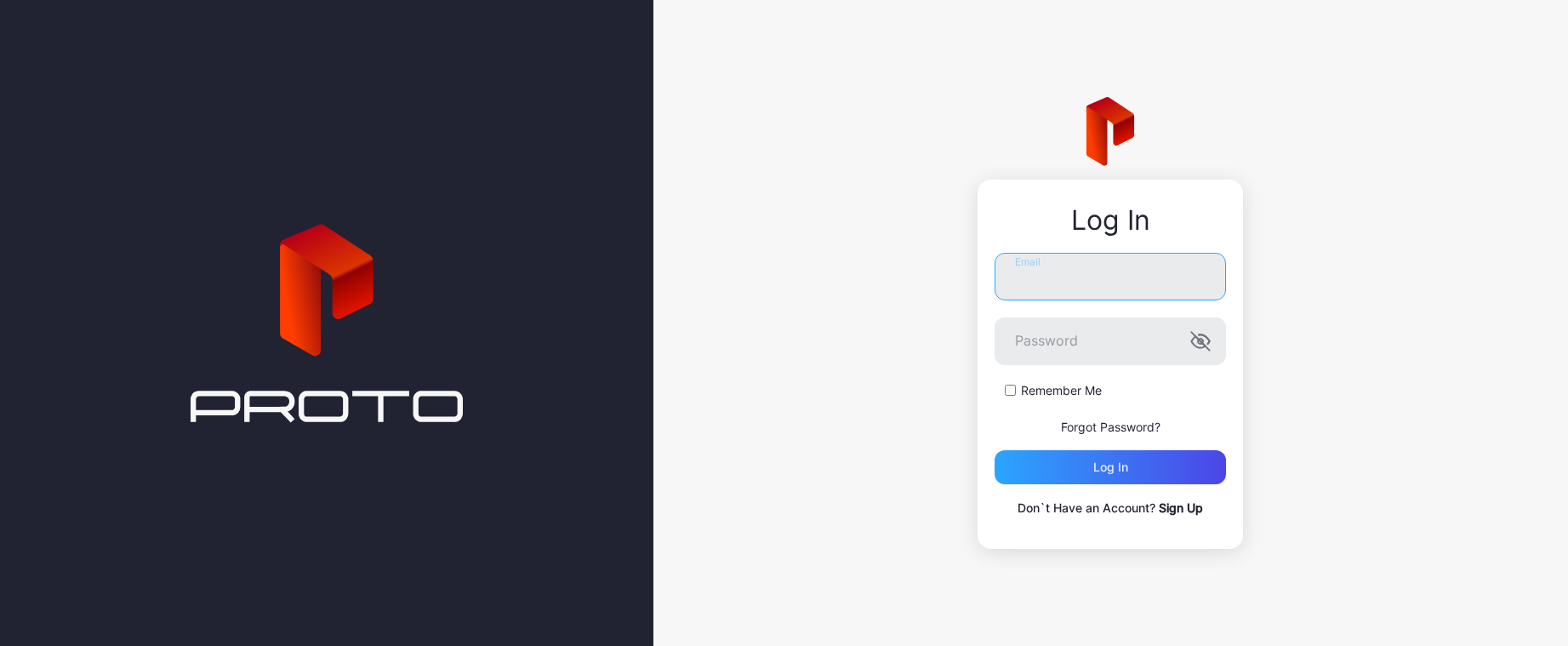 click on "Email" at bounding box center (1110, 277) 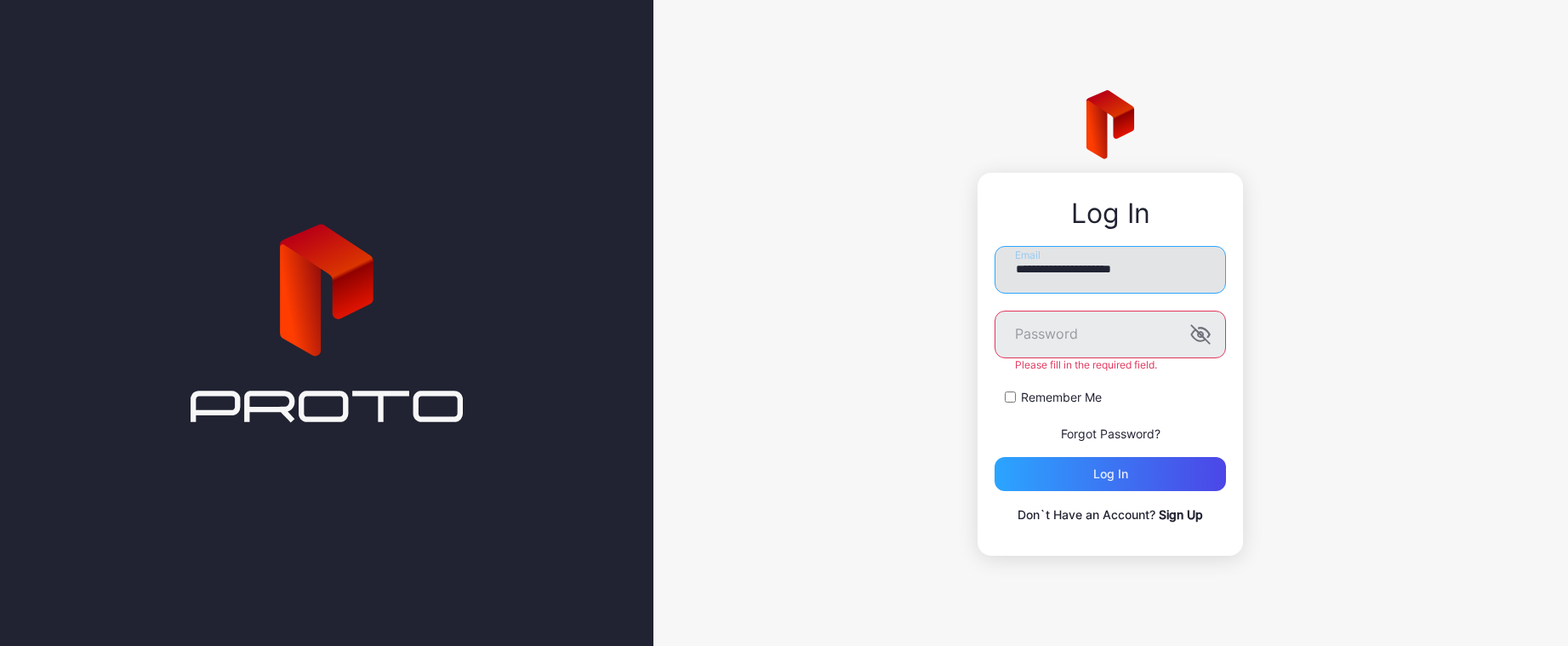 drag, startPoint x: 1157, startPoint y: 280, endPoint x: 1099, endPoint y: 276, distance: 58.13777 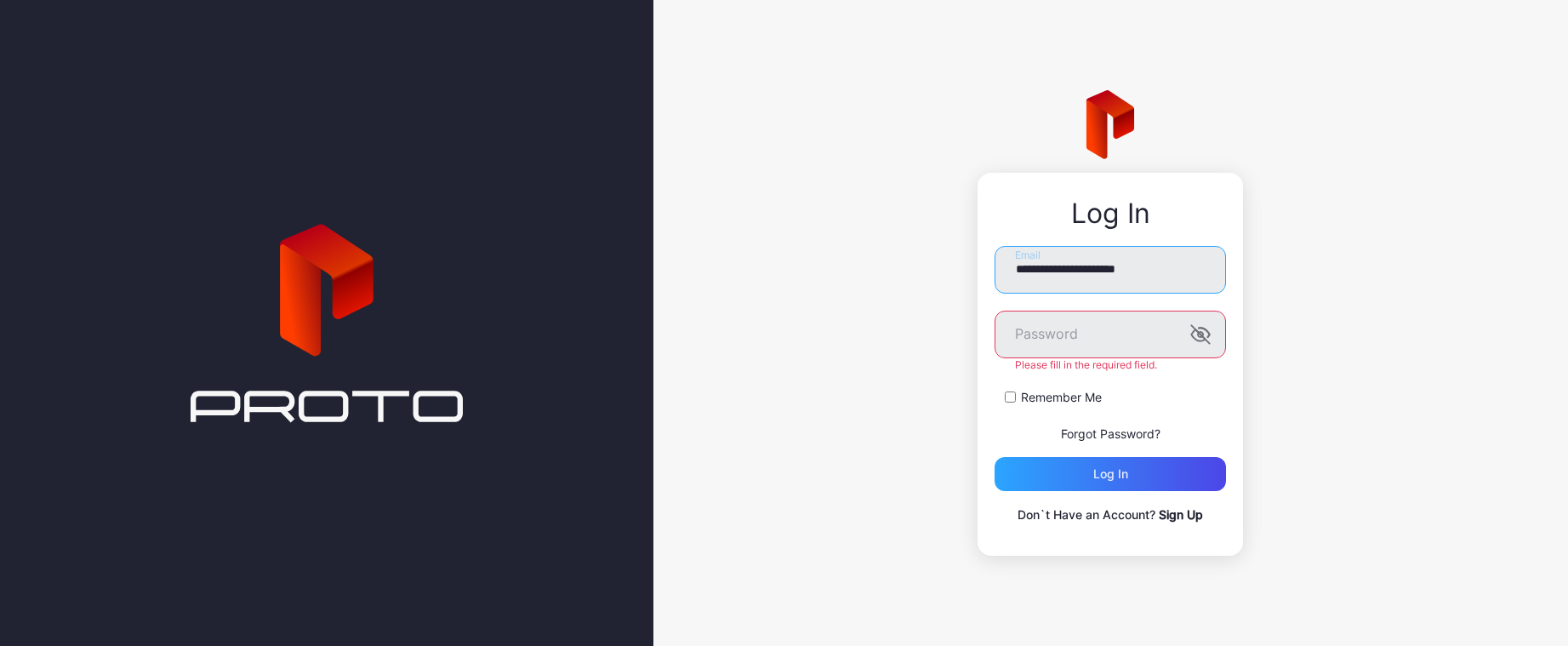 type on "**********" 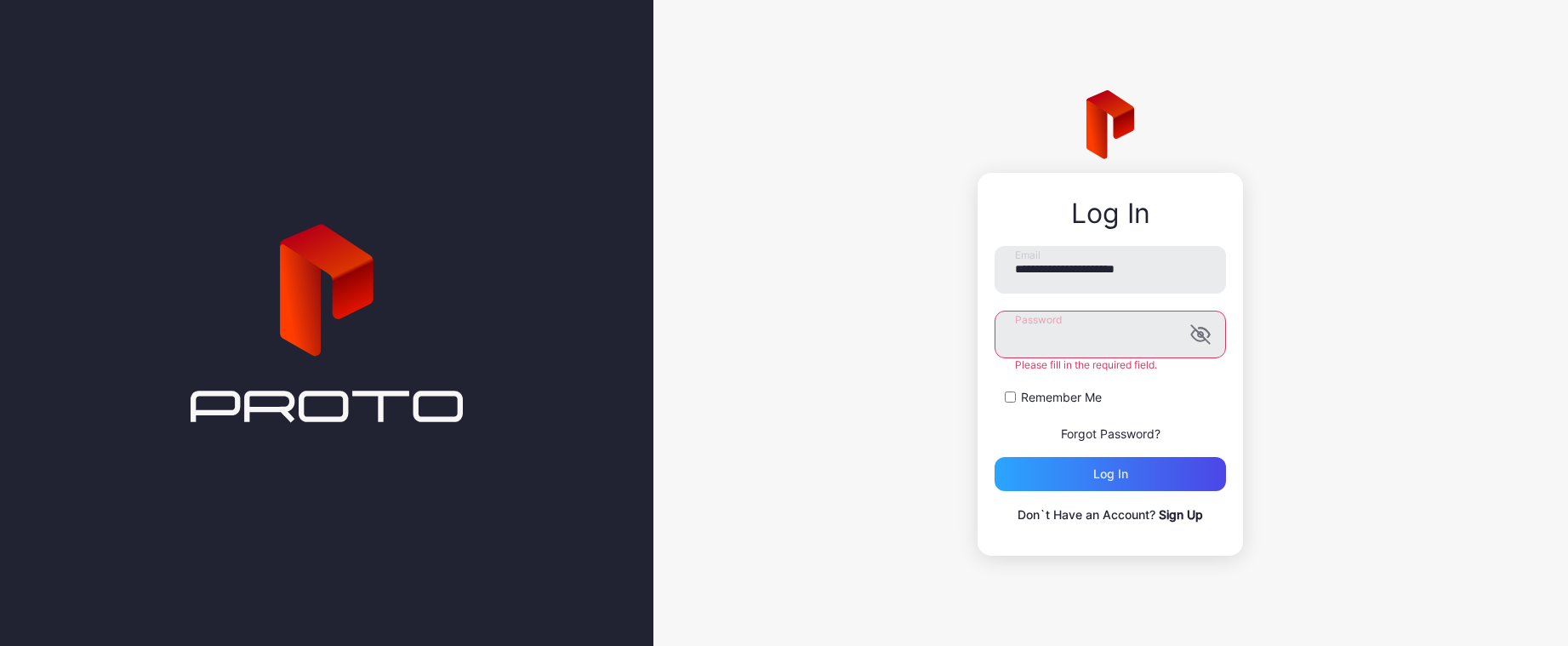click on "Log in" at bounding box center (1110, 474) 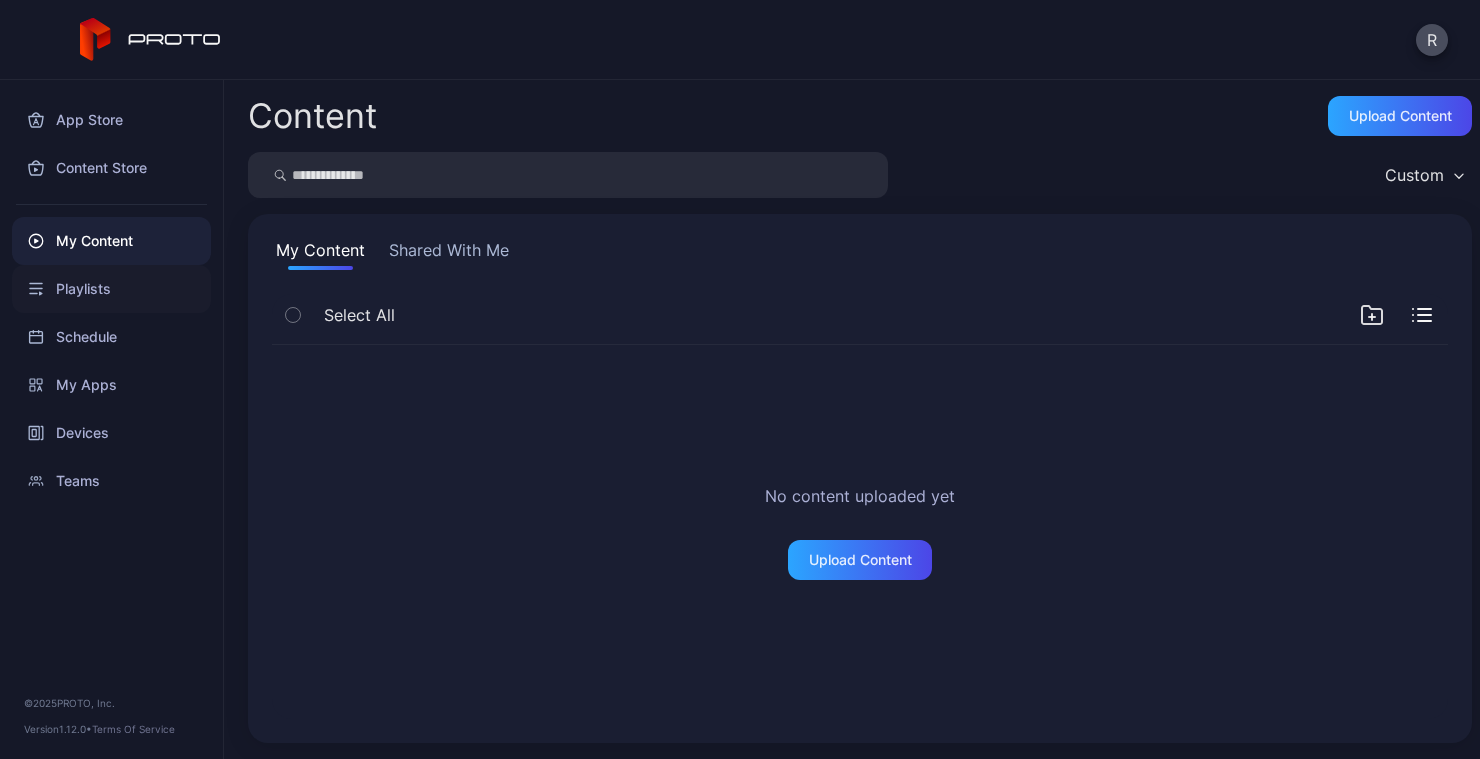 click on "Playlists" at bounding box center [111, 289] 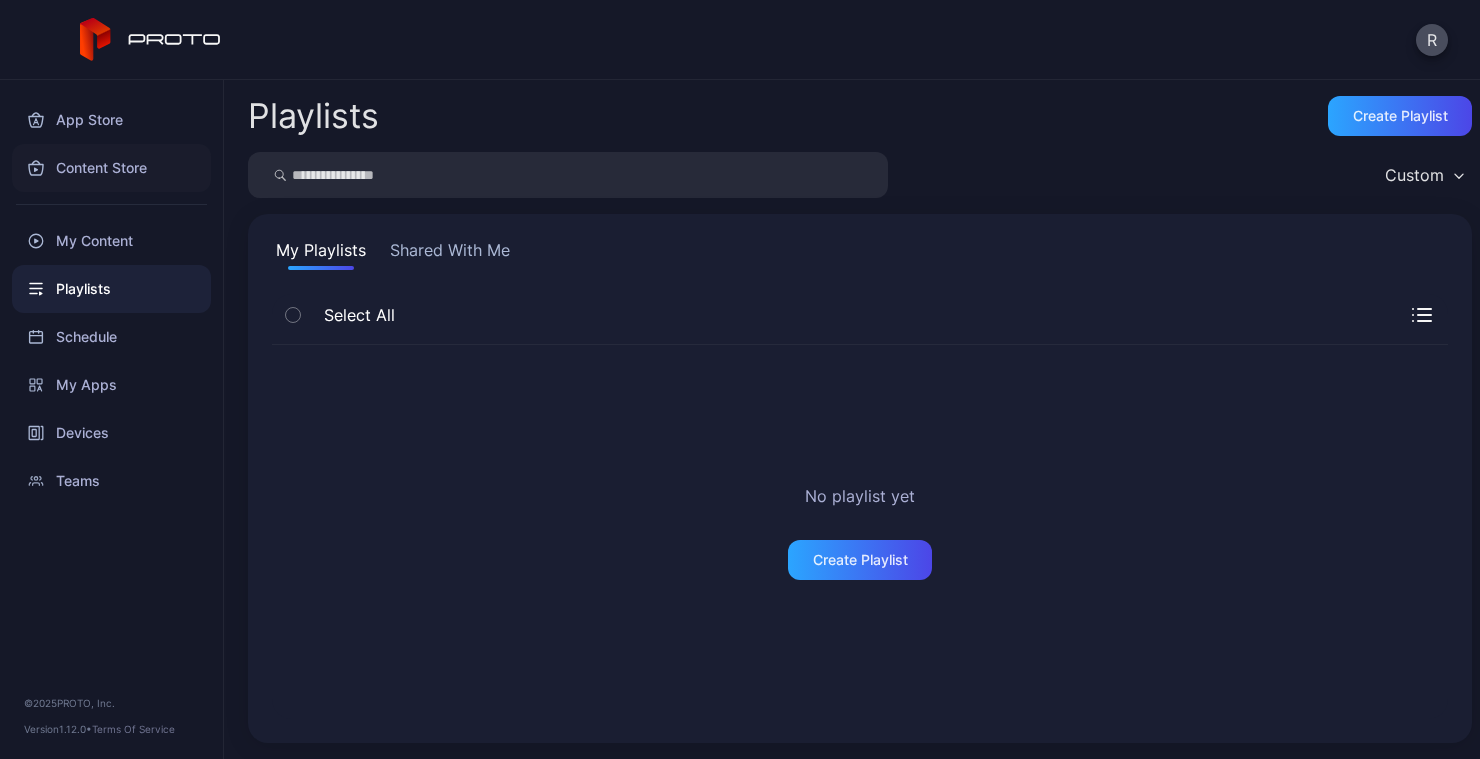 click on "Content Store" at bounding box center [111, 168] 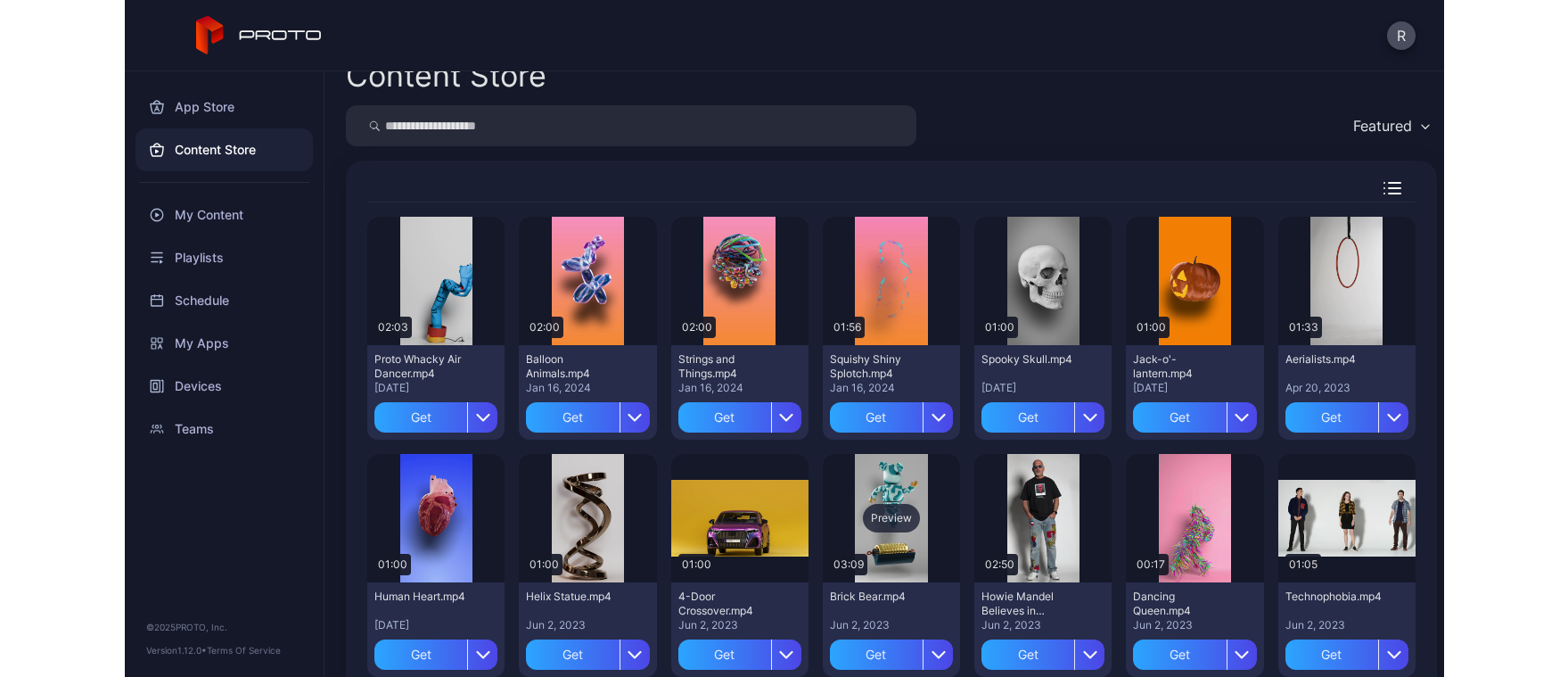 scroll, scrollTop: 0, scrollLeft: 0, axis: both 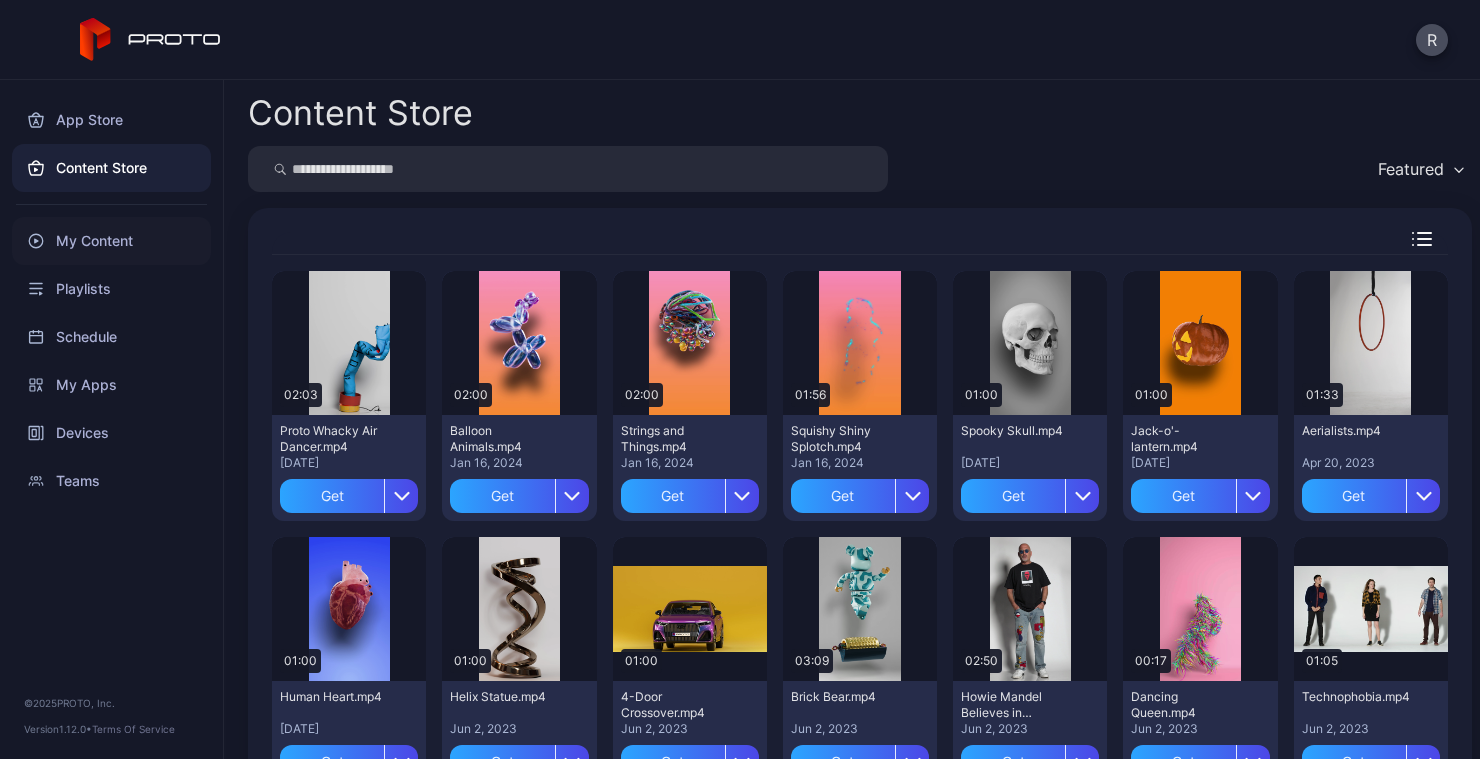 click on "My Content" at bounding box center [111, 241] 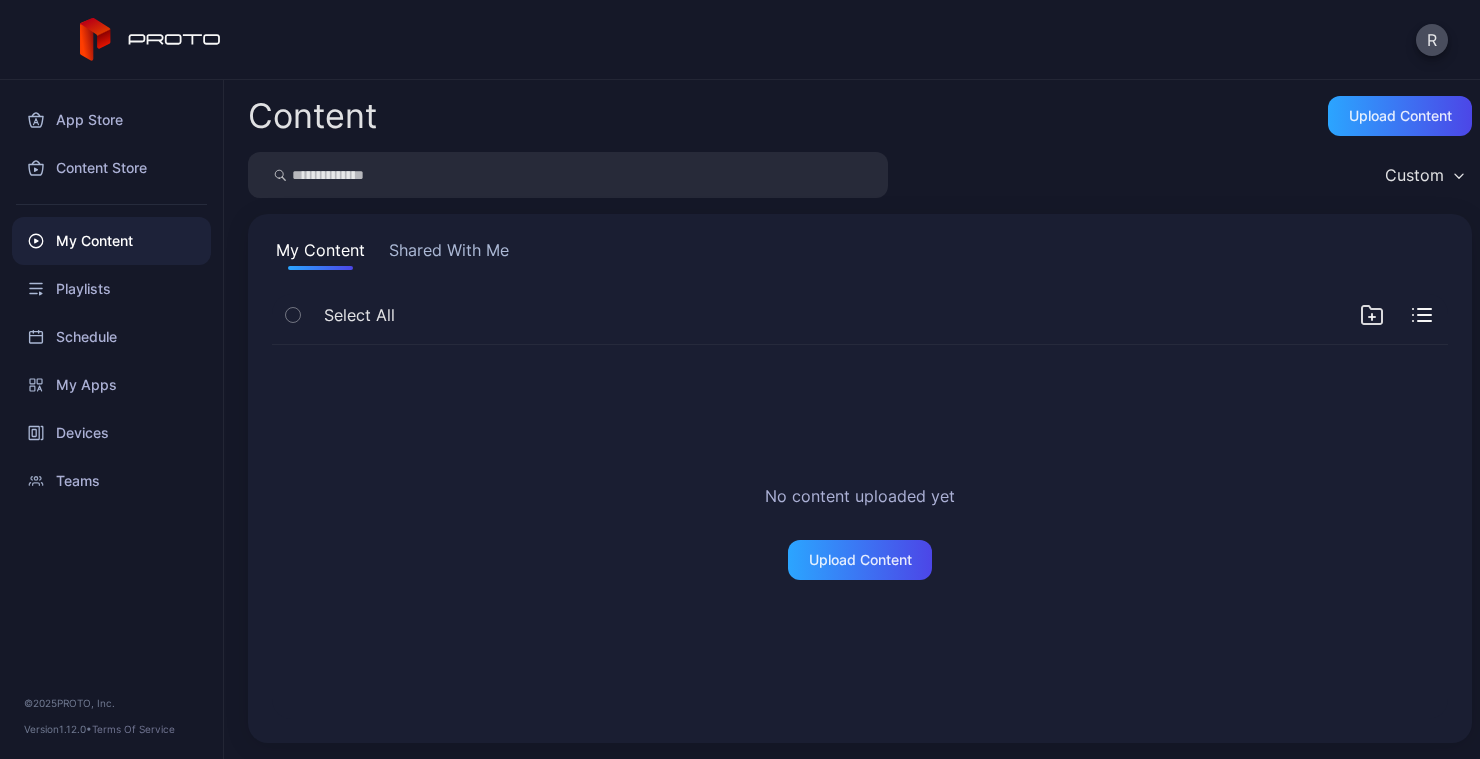 click on "Shared With Me" at bounding box center (449, 254) 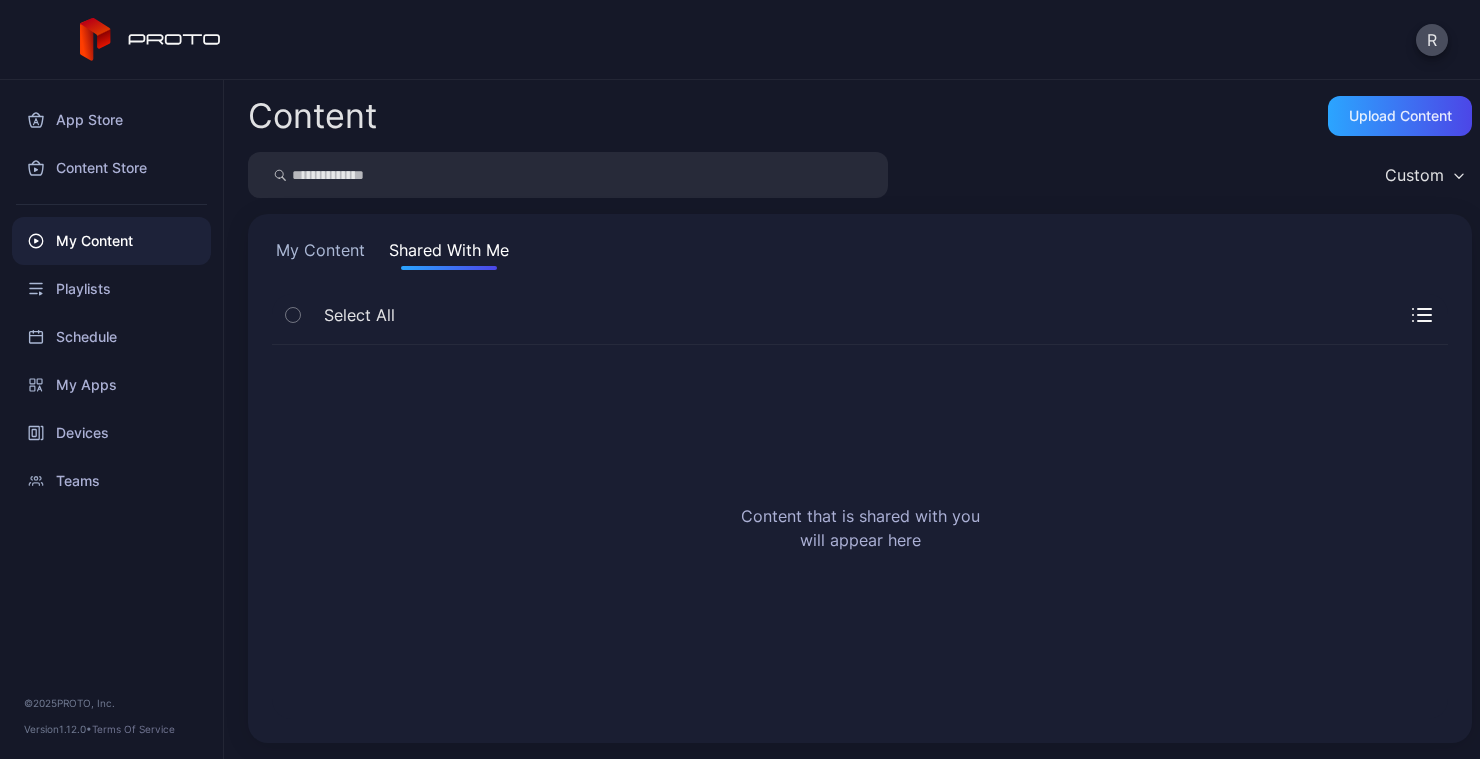 click on "My Content" at bounding box center (320, 254) 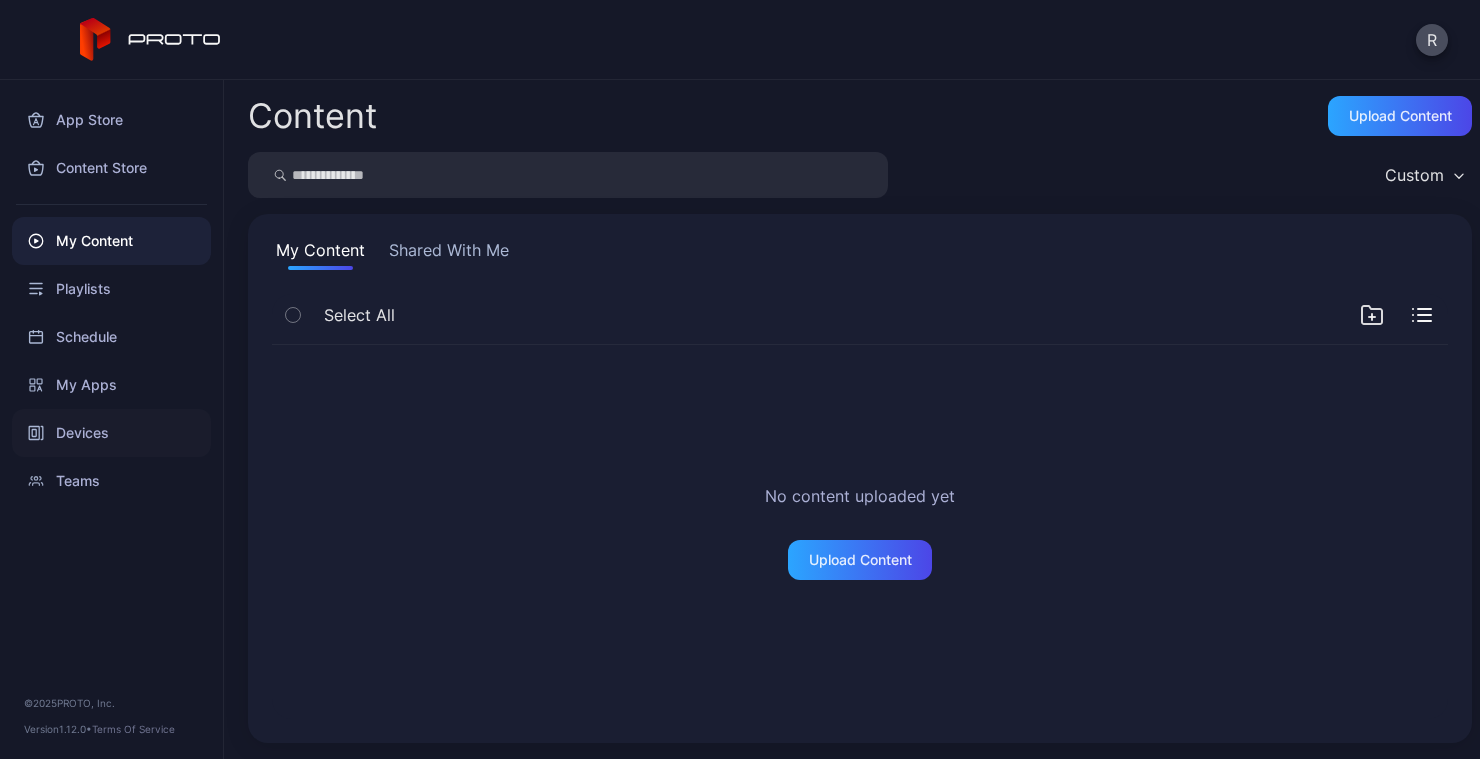 click on "Devices" at bounding box center (111, 433) 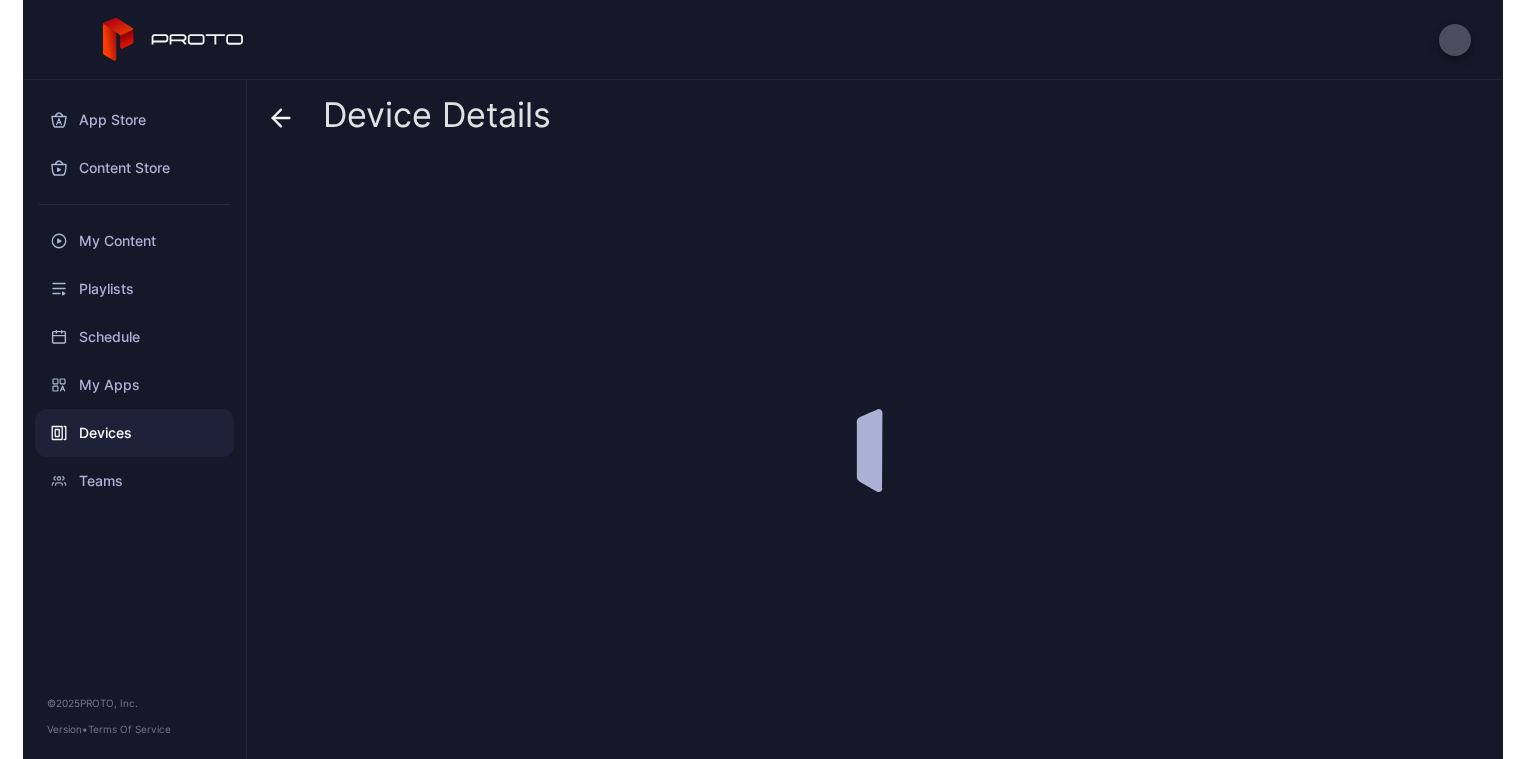scroll, scrollTop: 0, scrollLeft: 0, axis: both 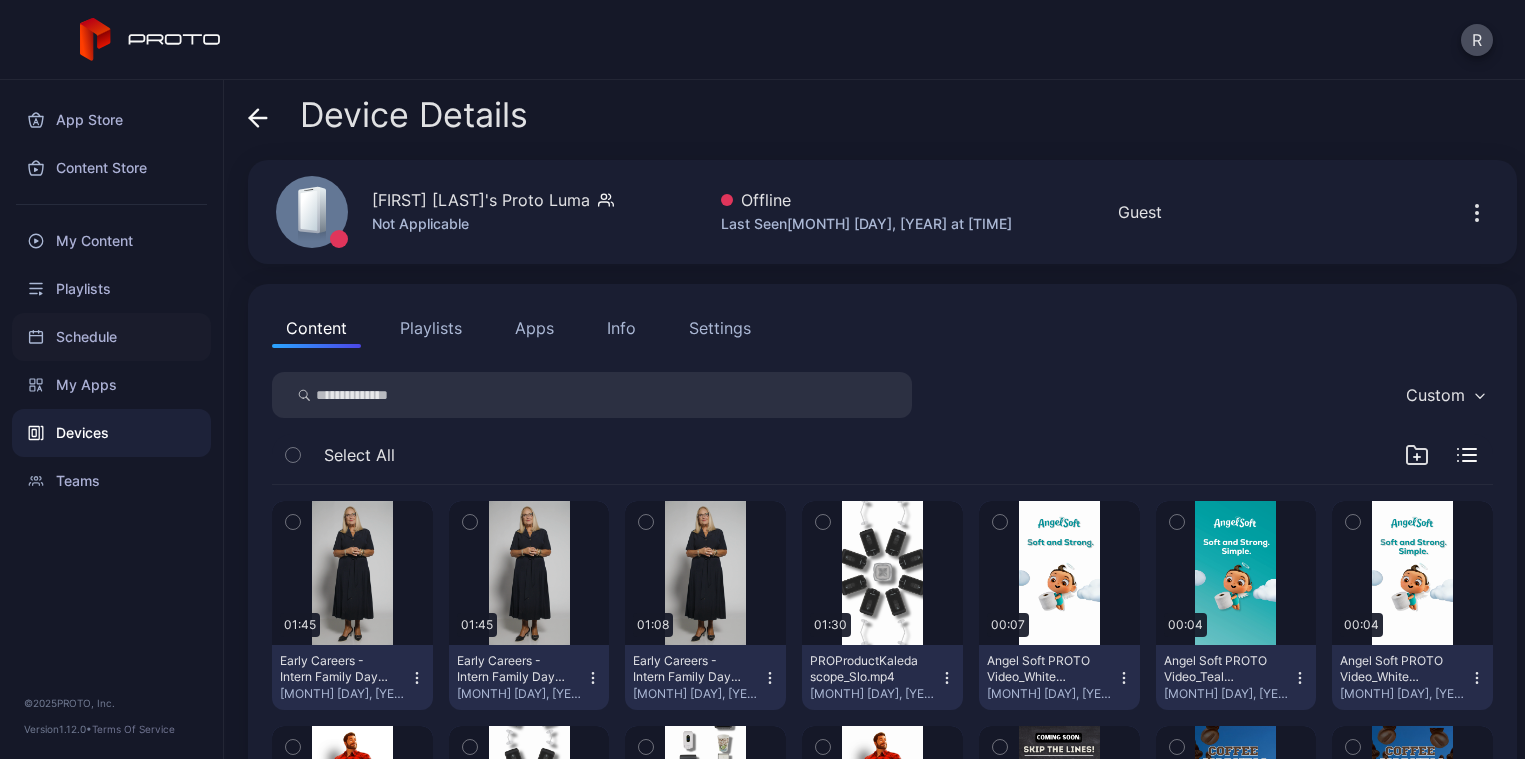 click on "Schedule" at bounding box center [111, 337] 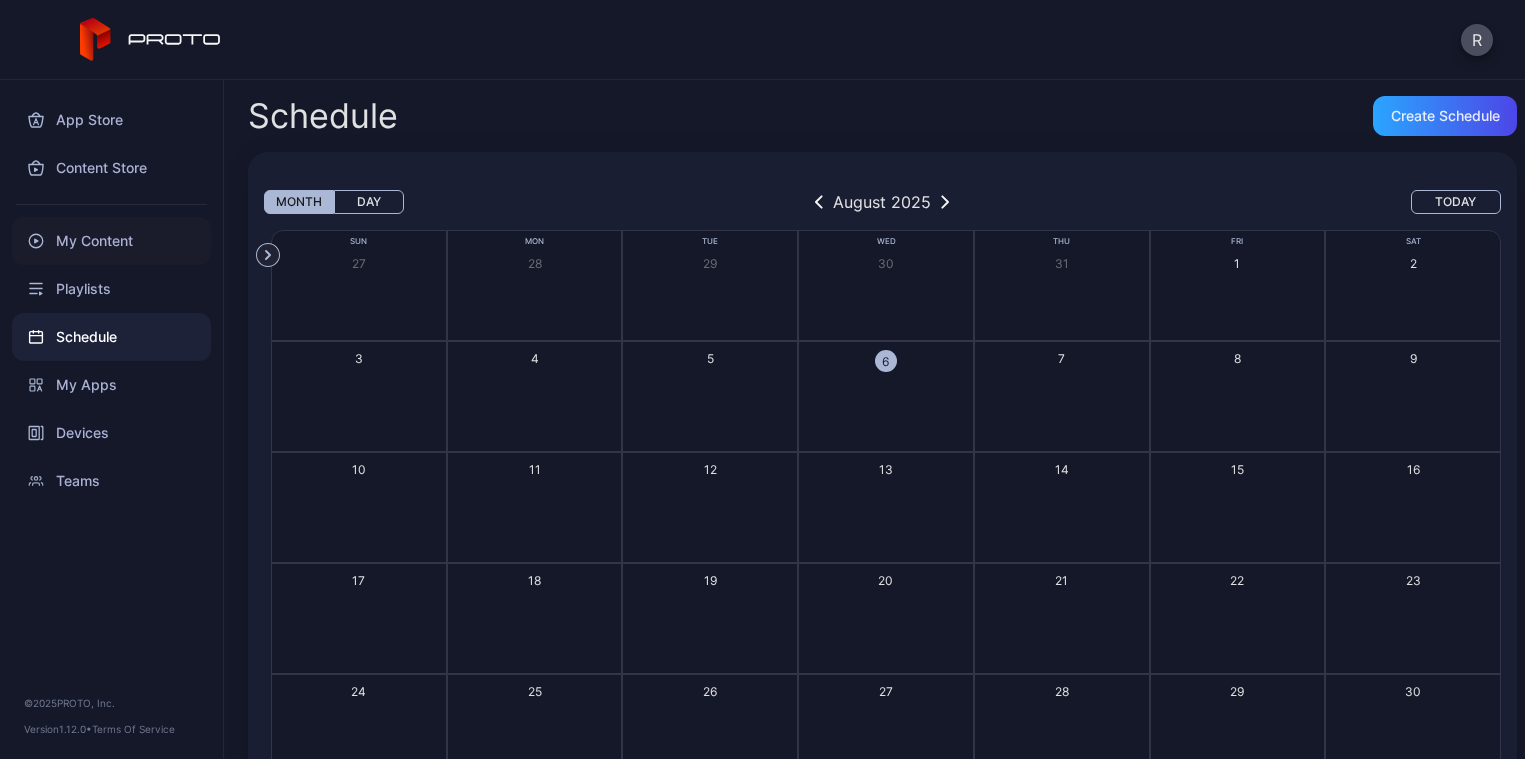 click on "My Content" at bounding box center (111, 241) 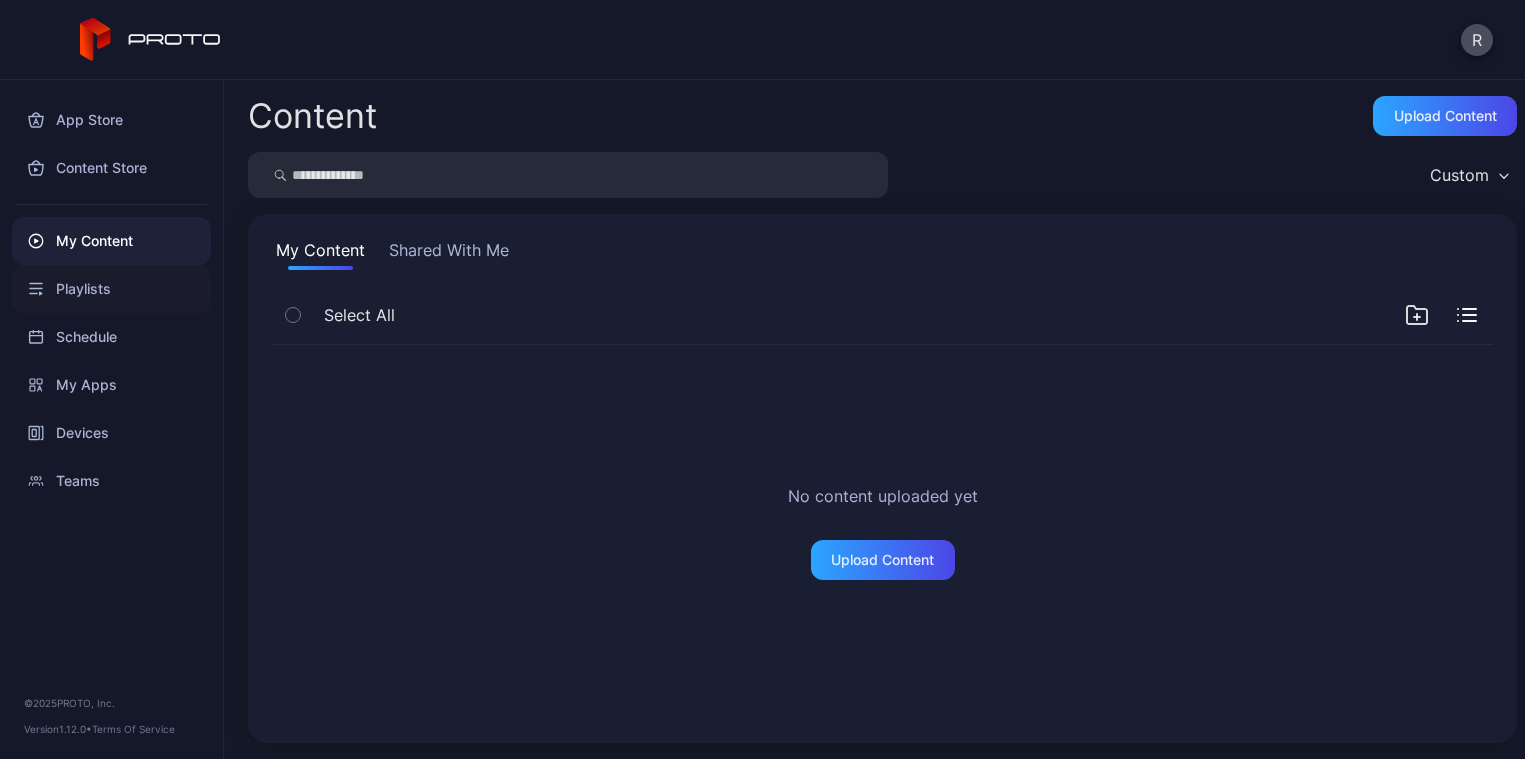 click on "Playlists" at bounding box center (111, 289) 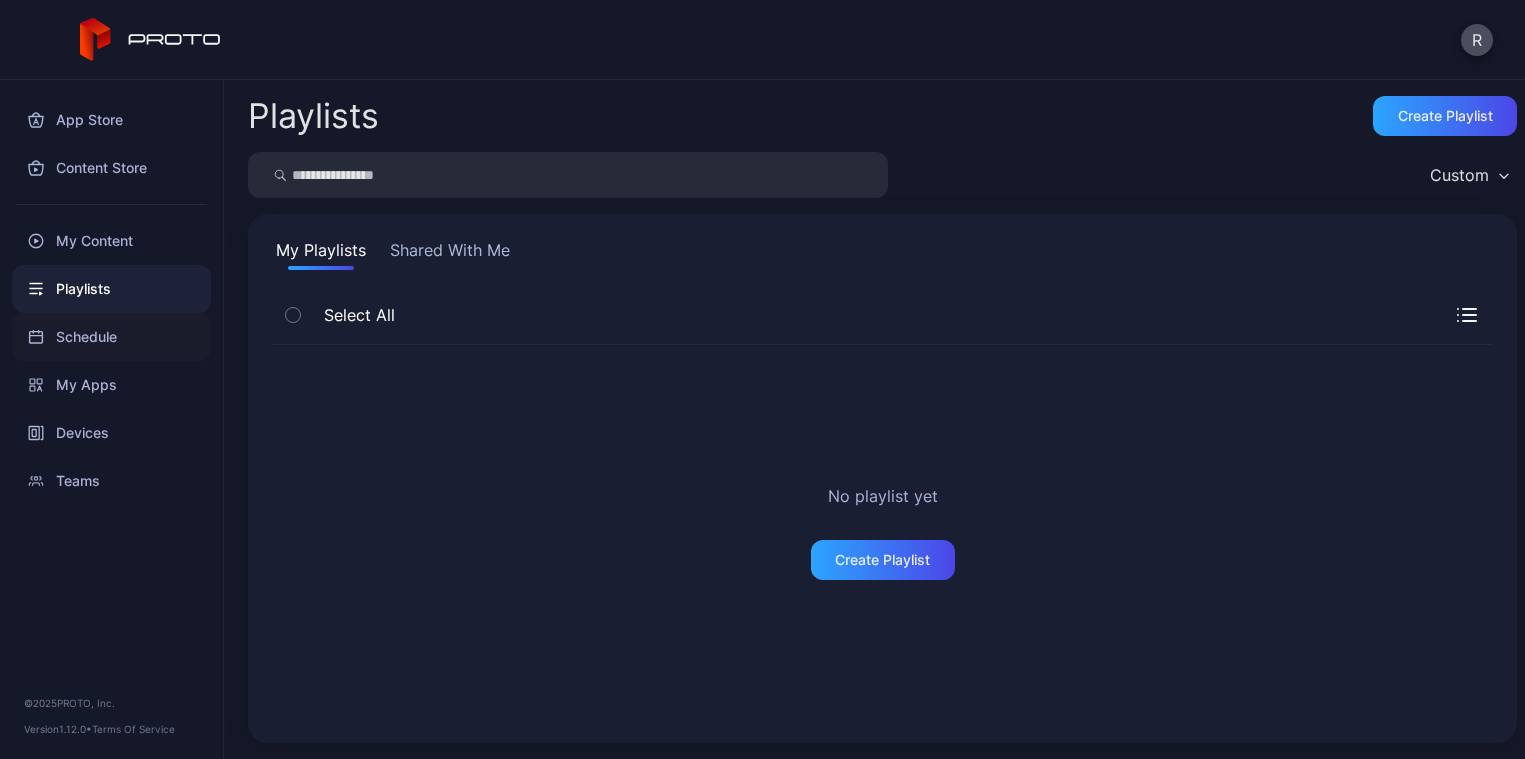 click on "Schedule" at bounding box center (111, 337) 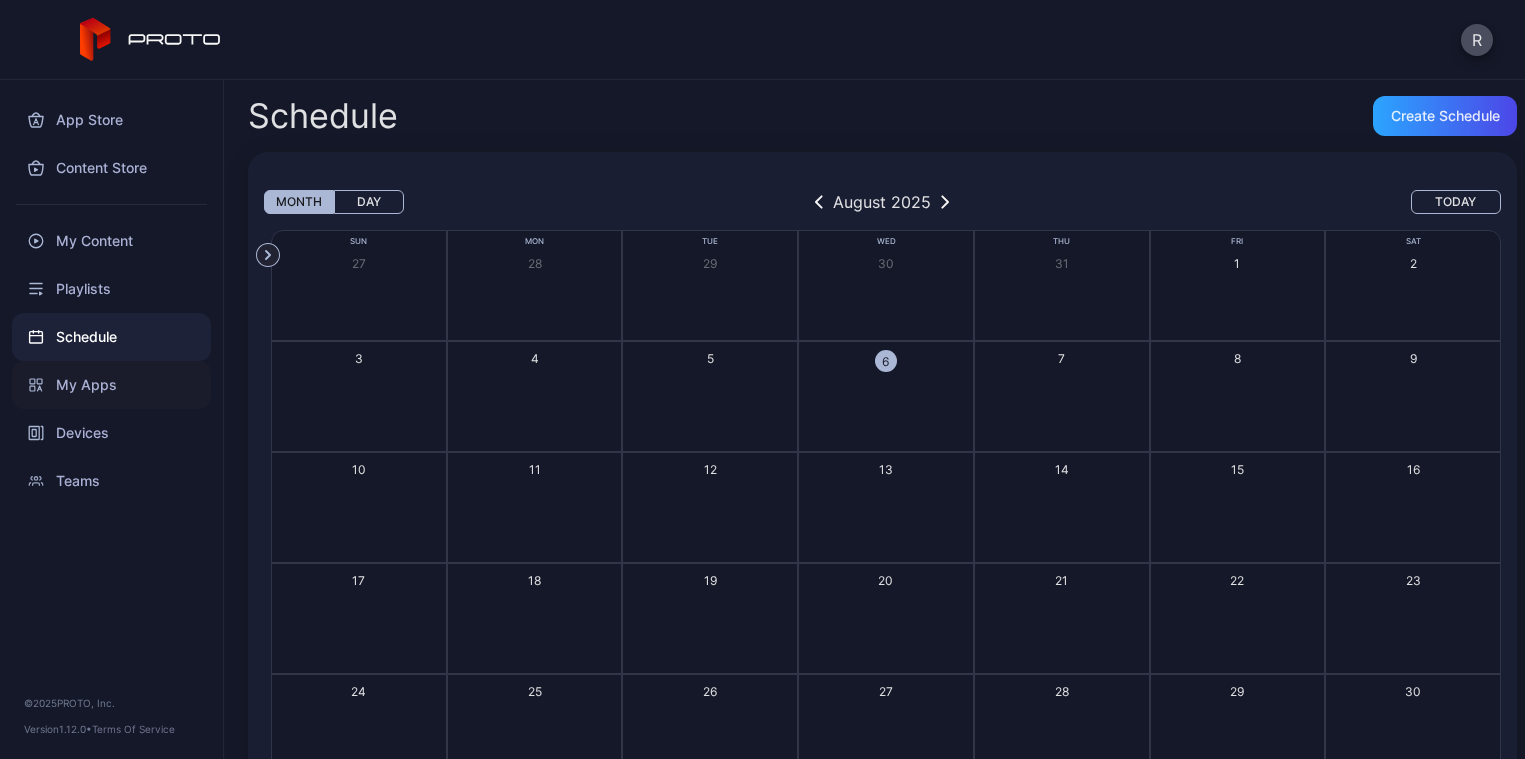 click on "My Apps" at bounding box center [111, 385] 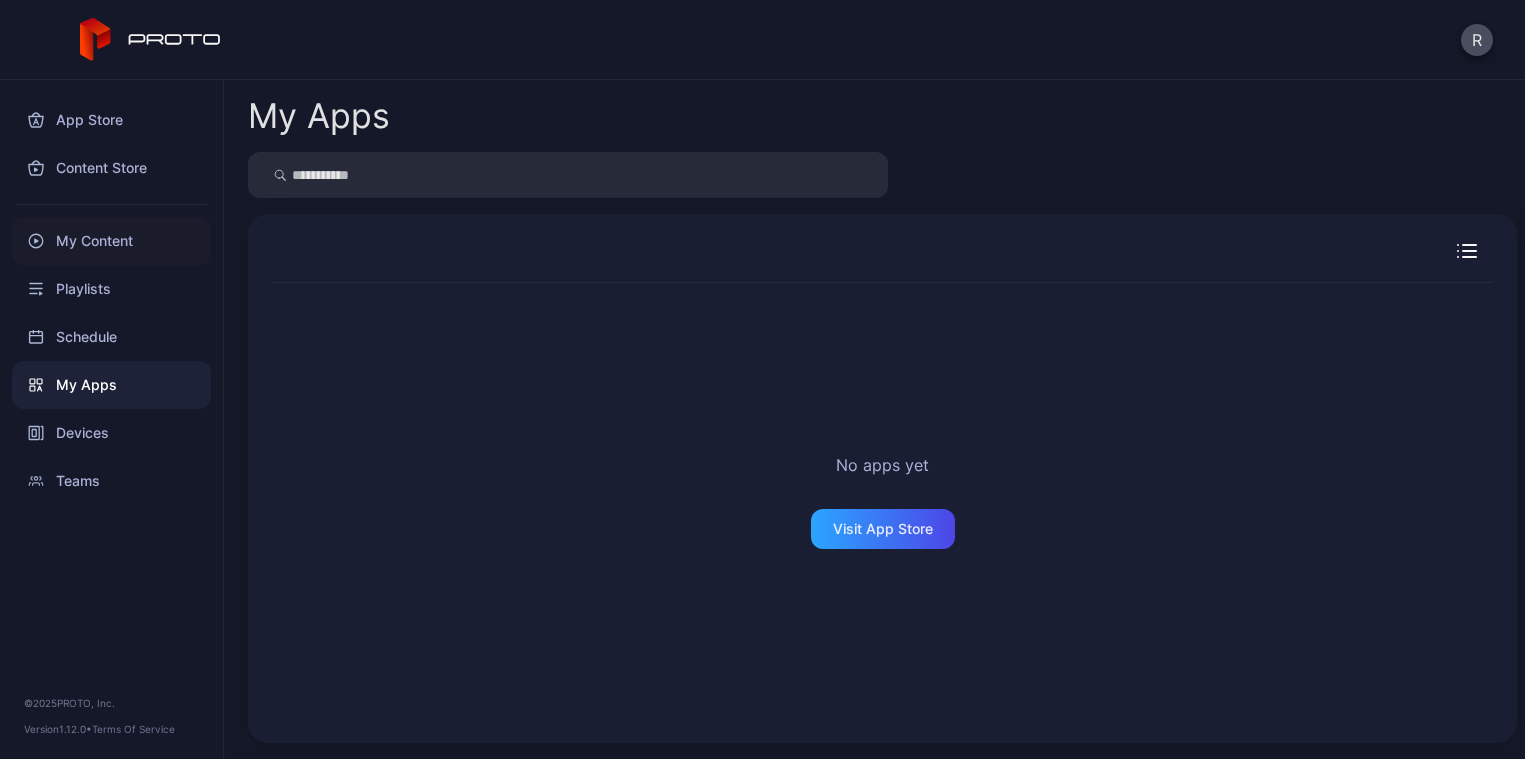 click on "My Content" at bounding box center [111, 241] 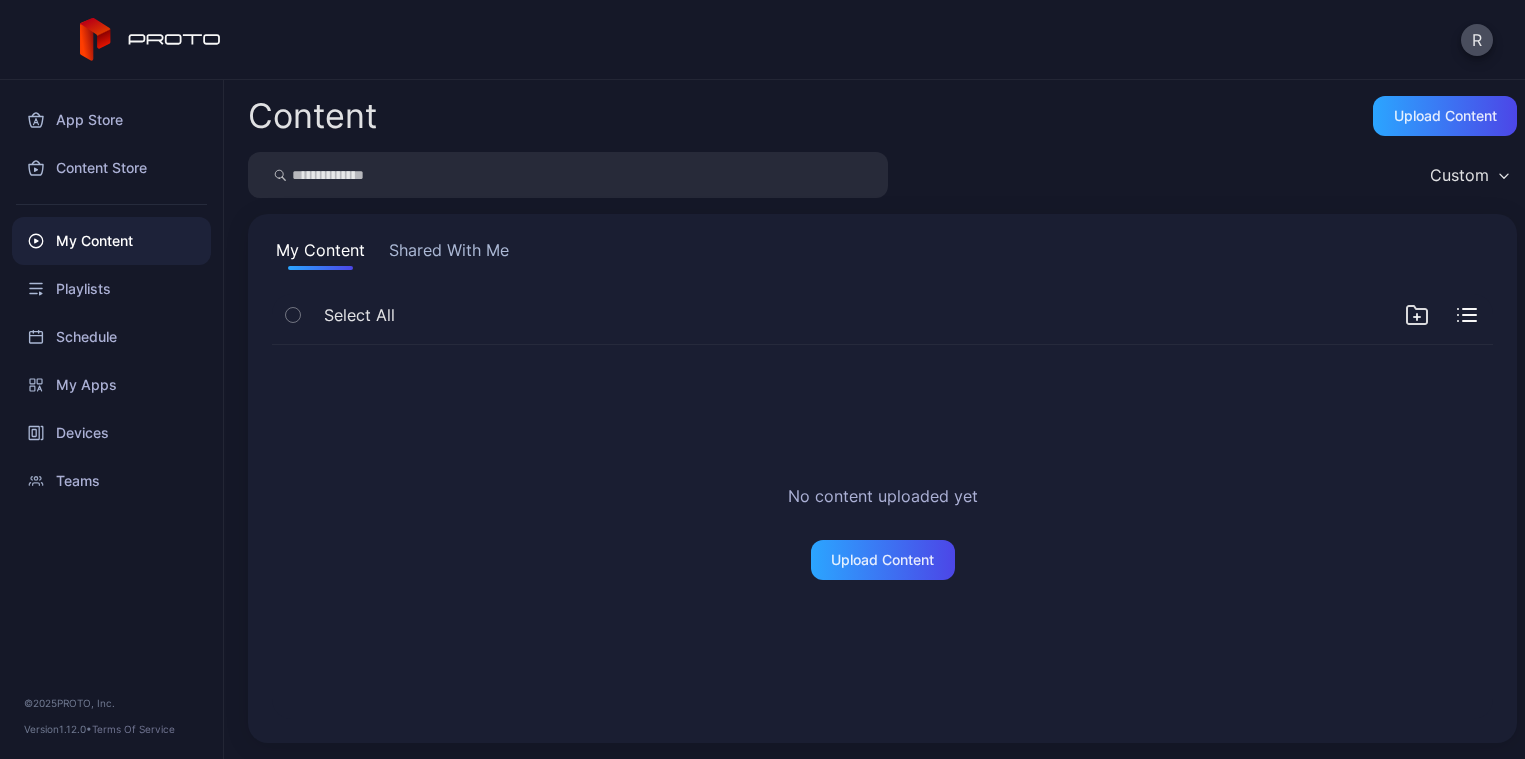click on "Custom" at bounding box center [1459, 175] 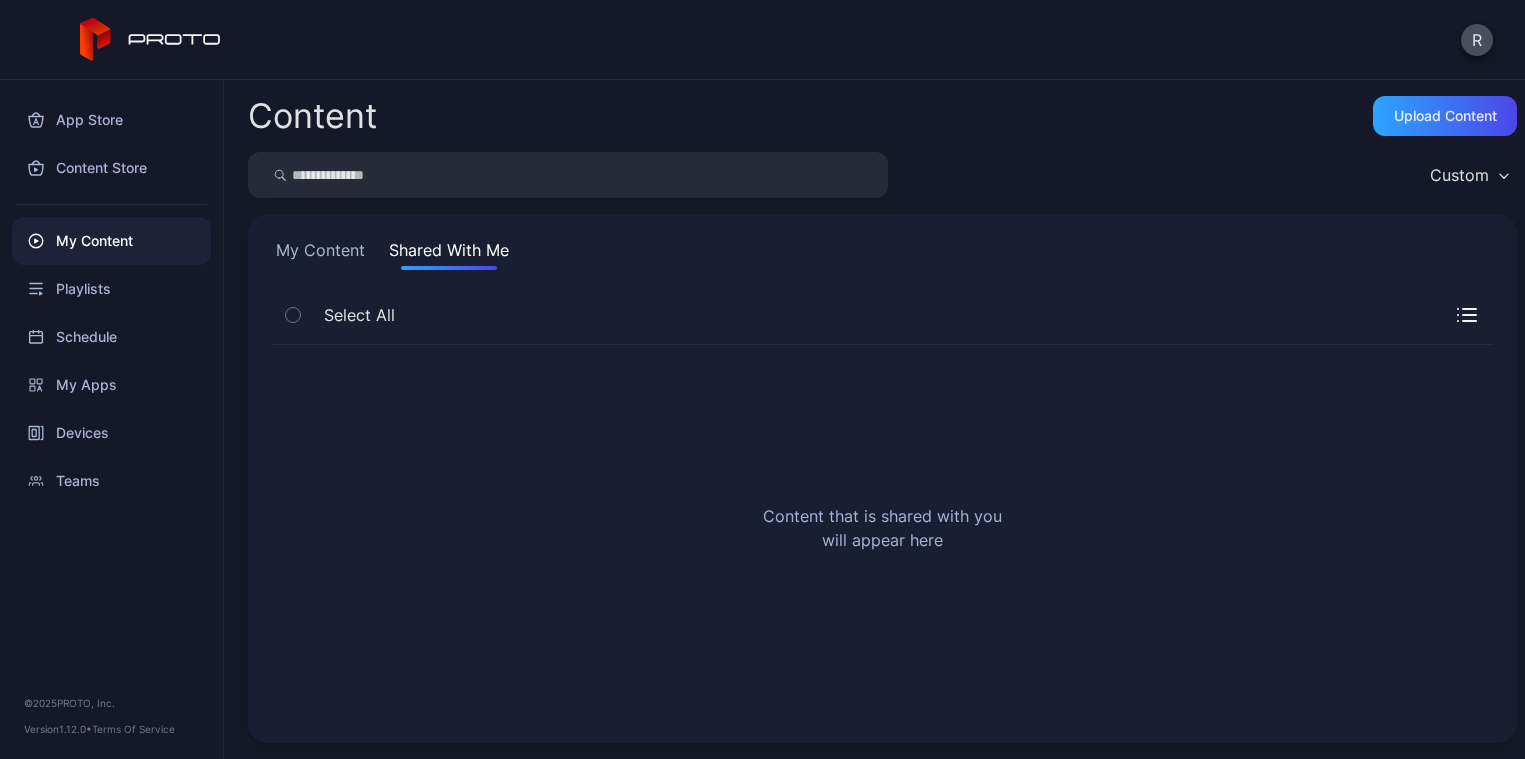 click on "My Content" at bounding box center (320, 254) 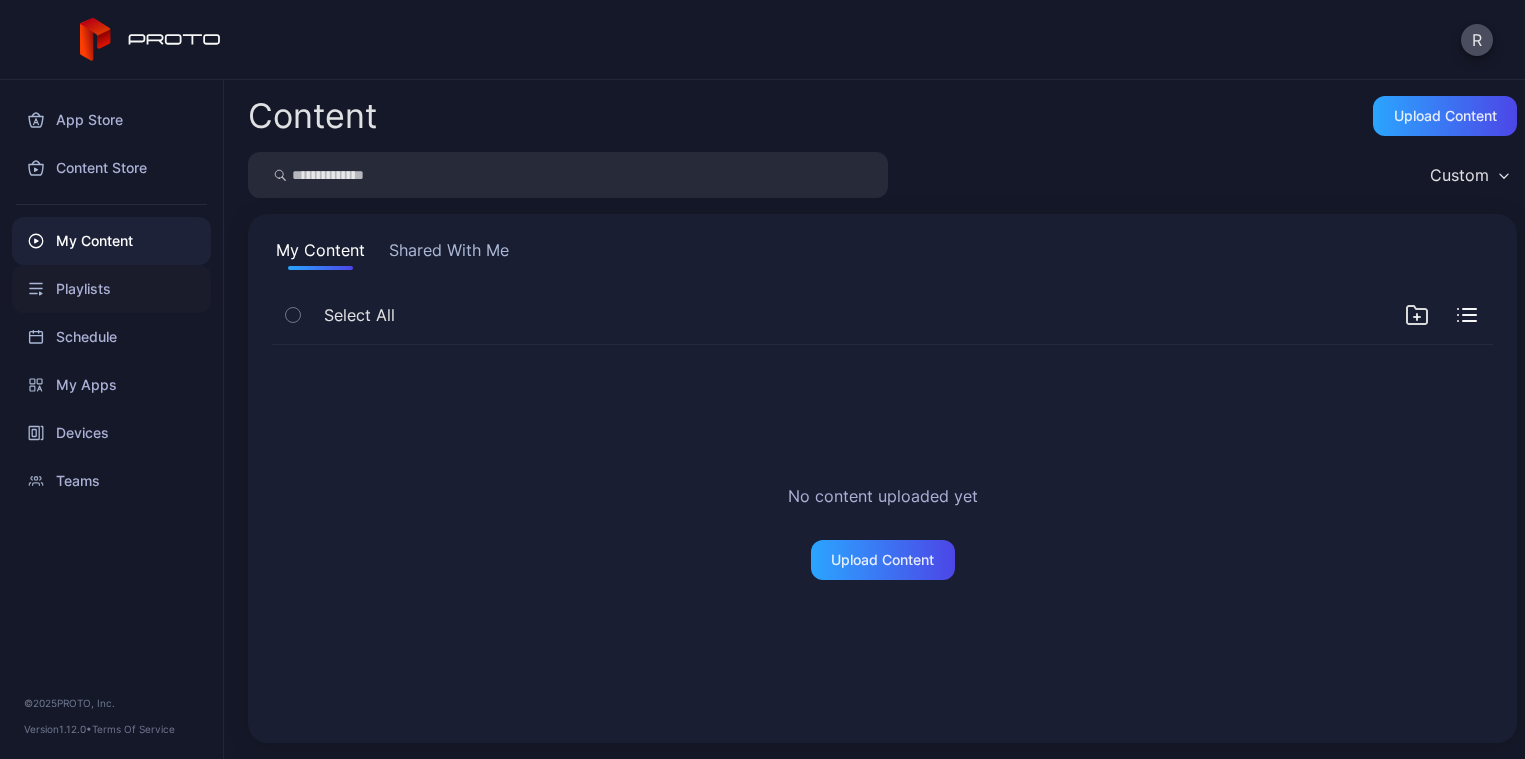 click on "Playlists" at bounding box center [111, 289] 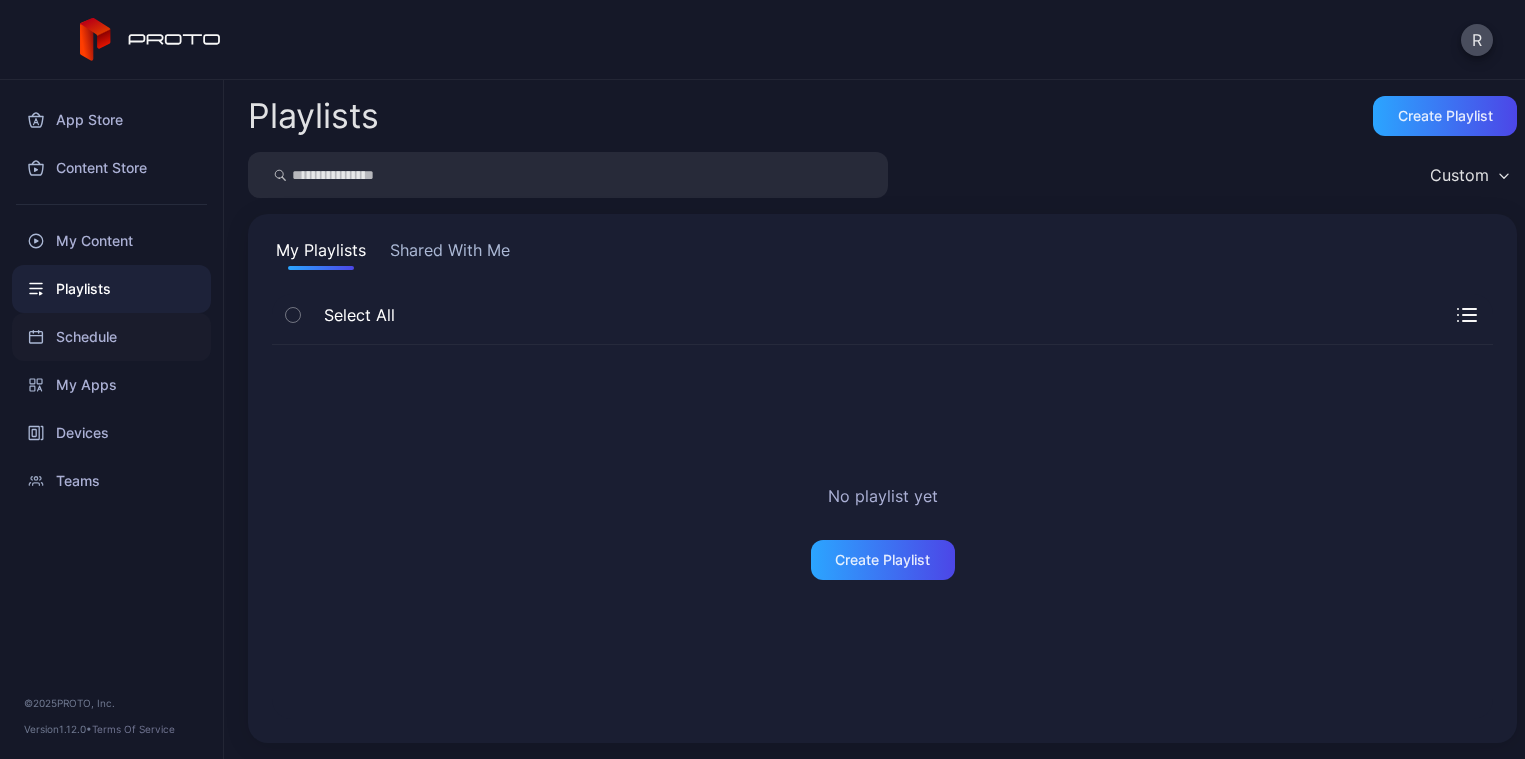 click on "Schedule" at bounding box center [111, 337] 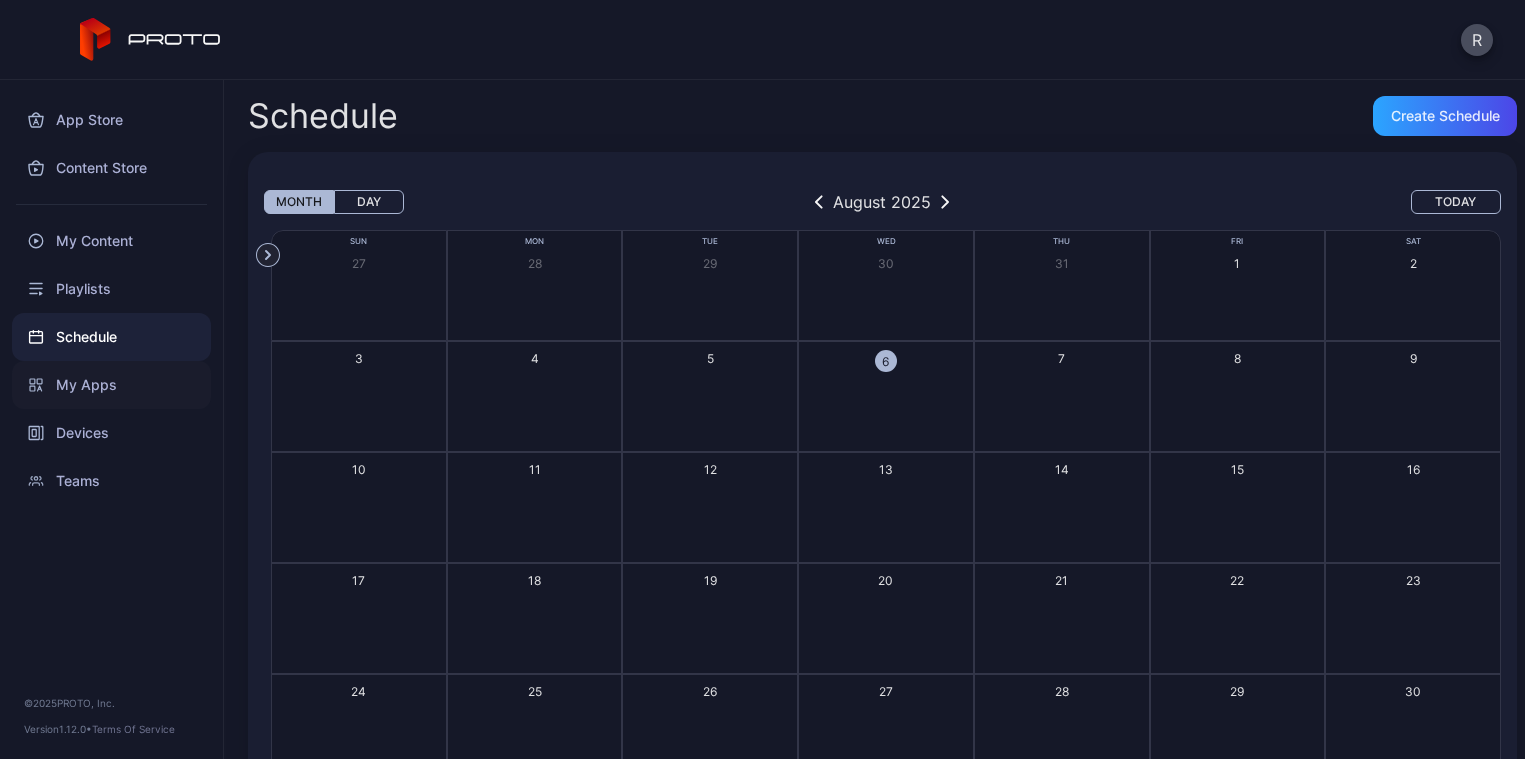 click on "My Apps" at bounding box center [111, 385] 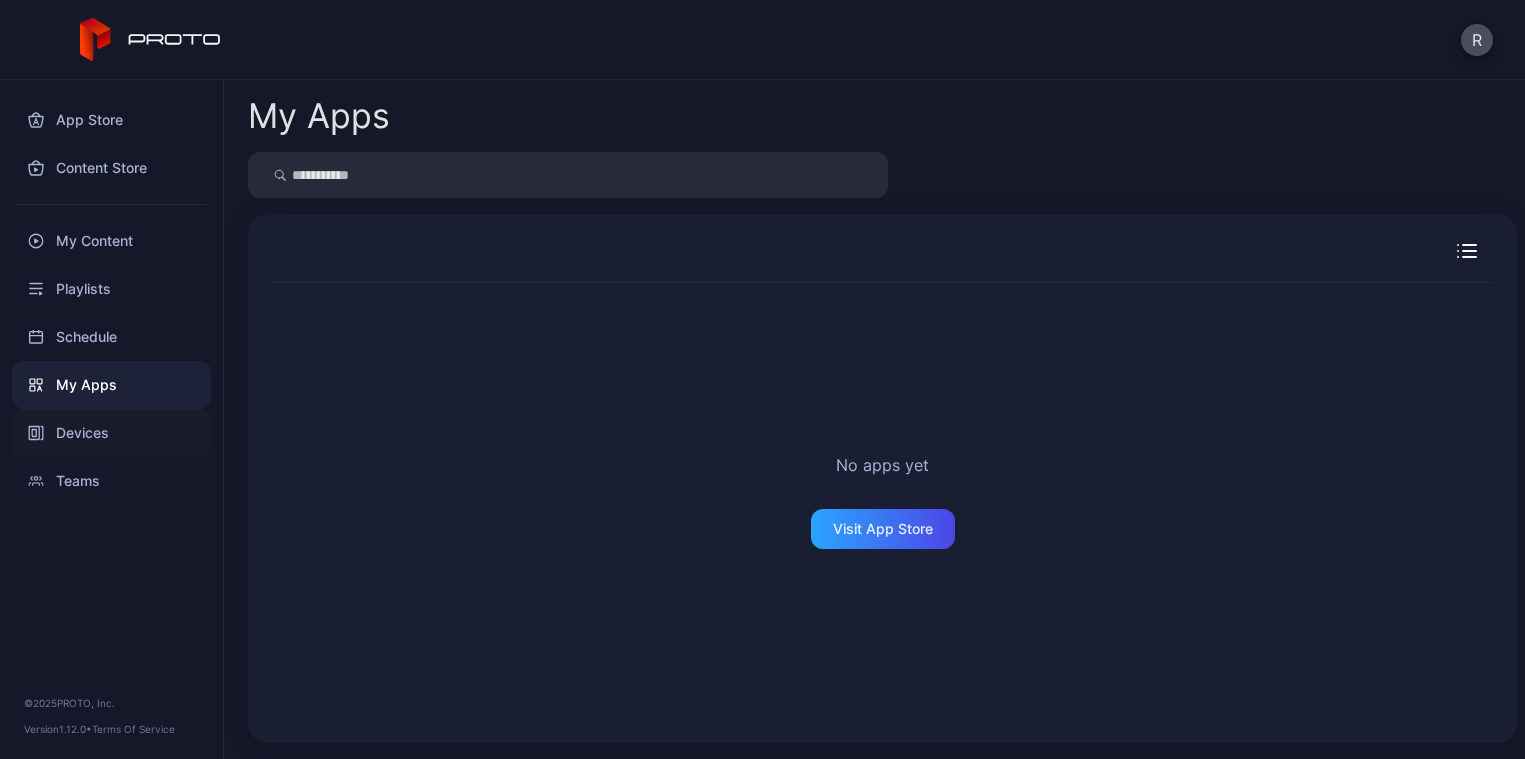 click on "Devices" at bounding box center (111, 433) 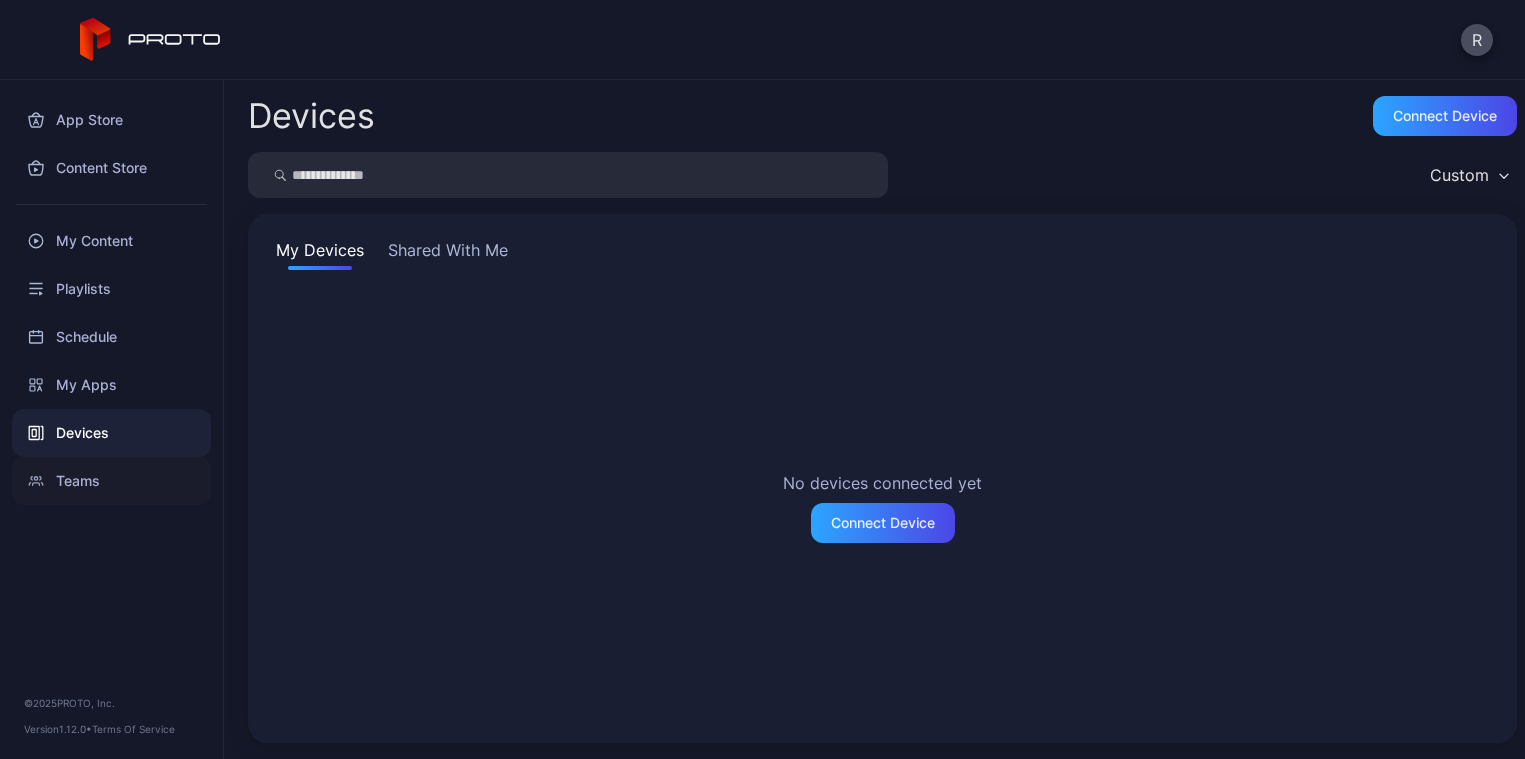 click on "Teams" at bounding box center (111, 481) 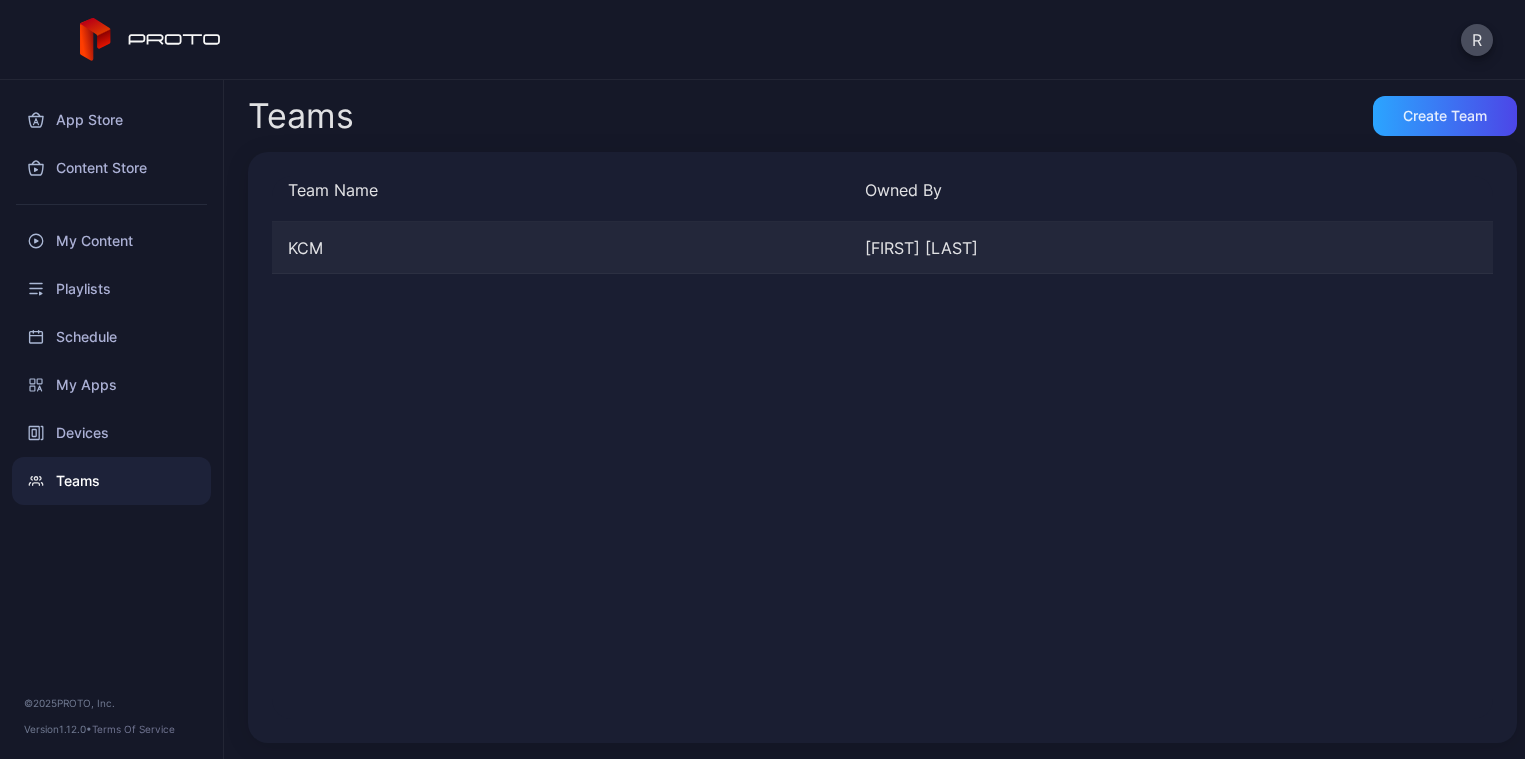 click on "KCM [FIRST] [LAST]" at bounding box center [882, 248] 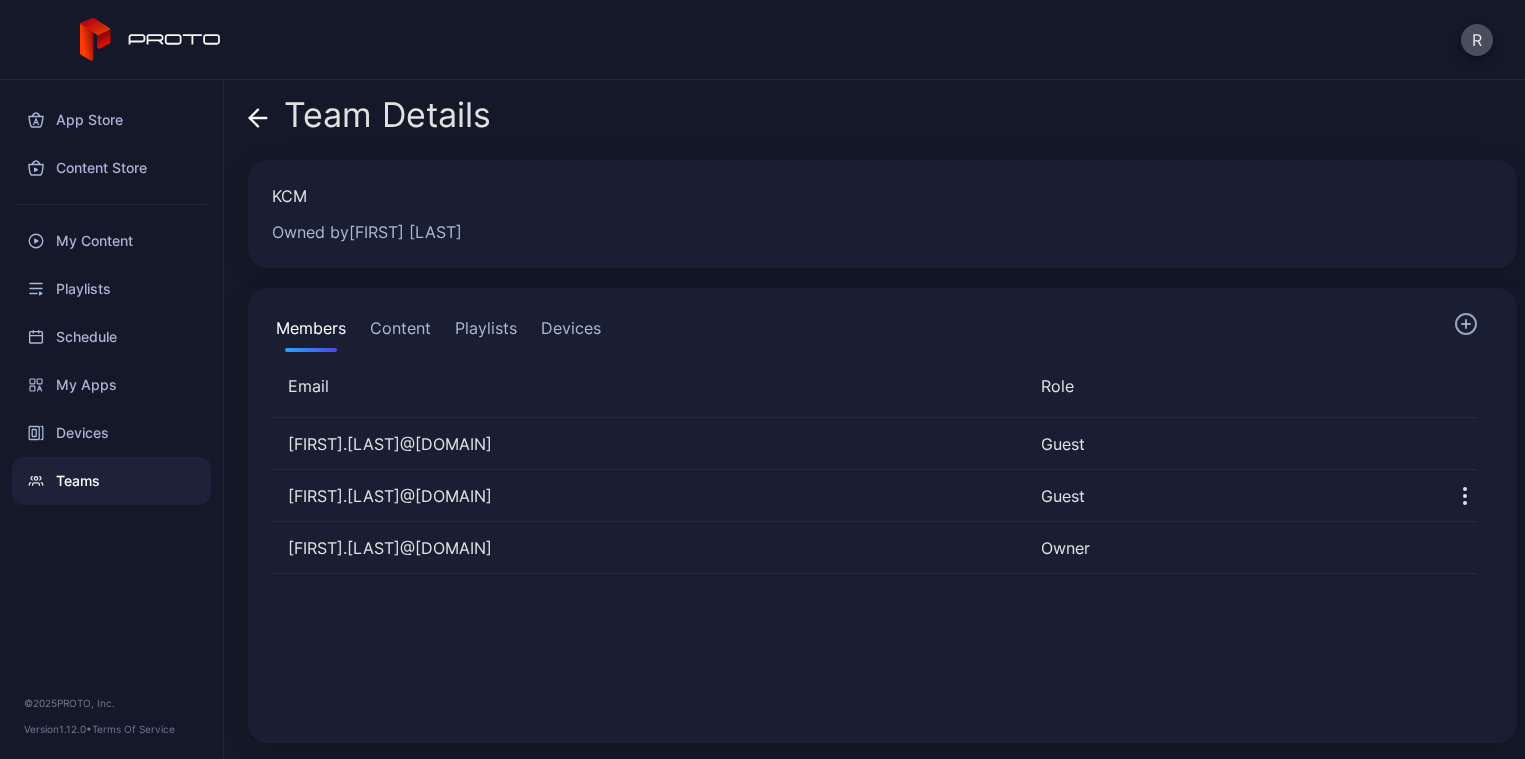 click on "Members Content Playlists Devices" at bounding box center (438, 332) 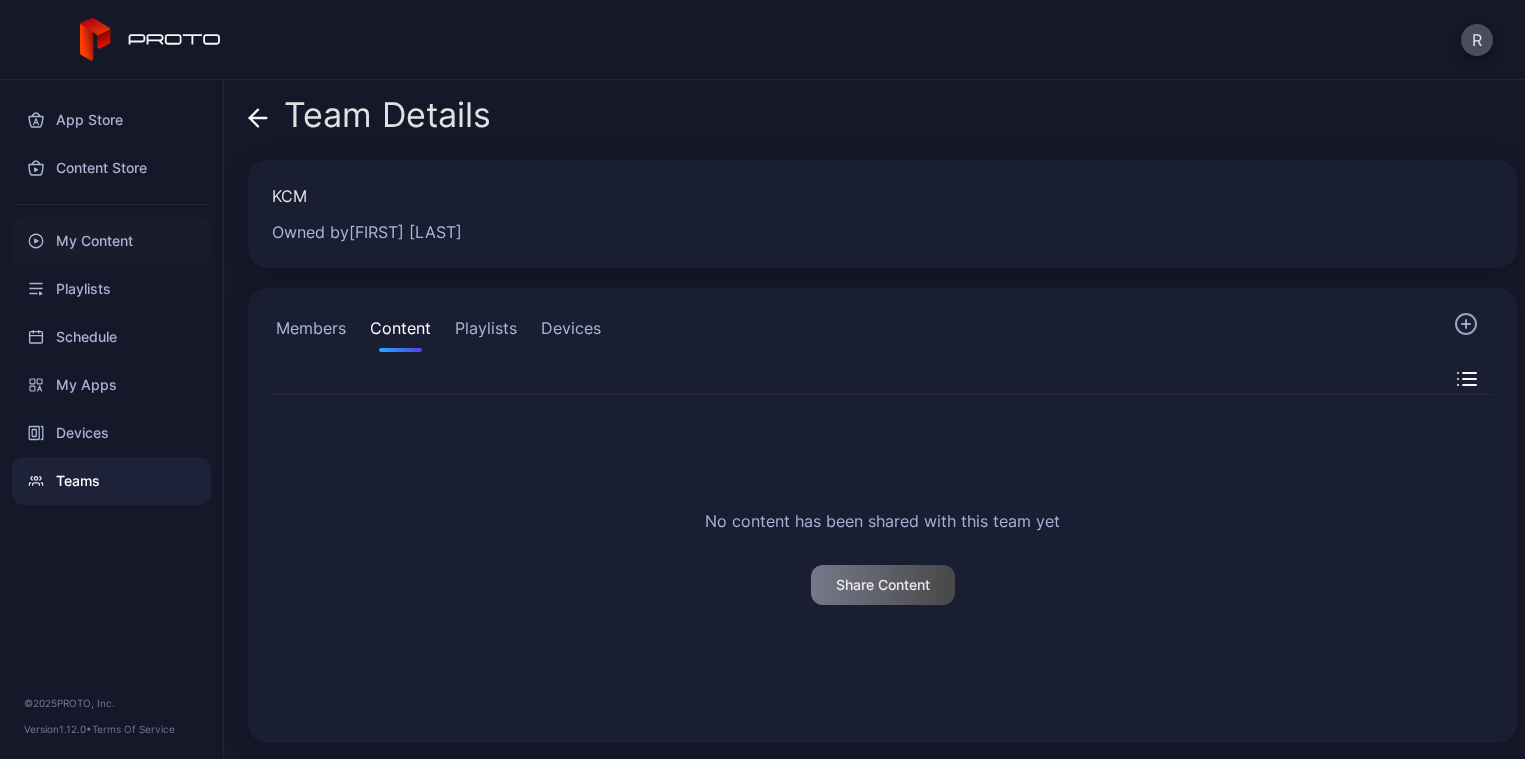 click on "My Content" at bounding box center (111, 241) 